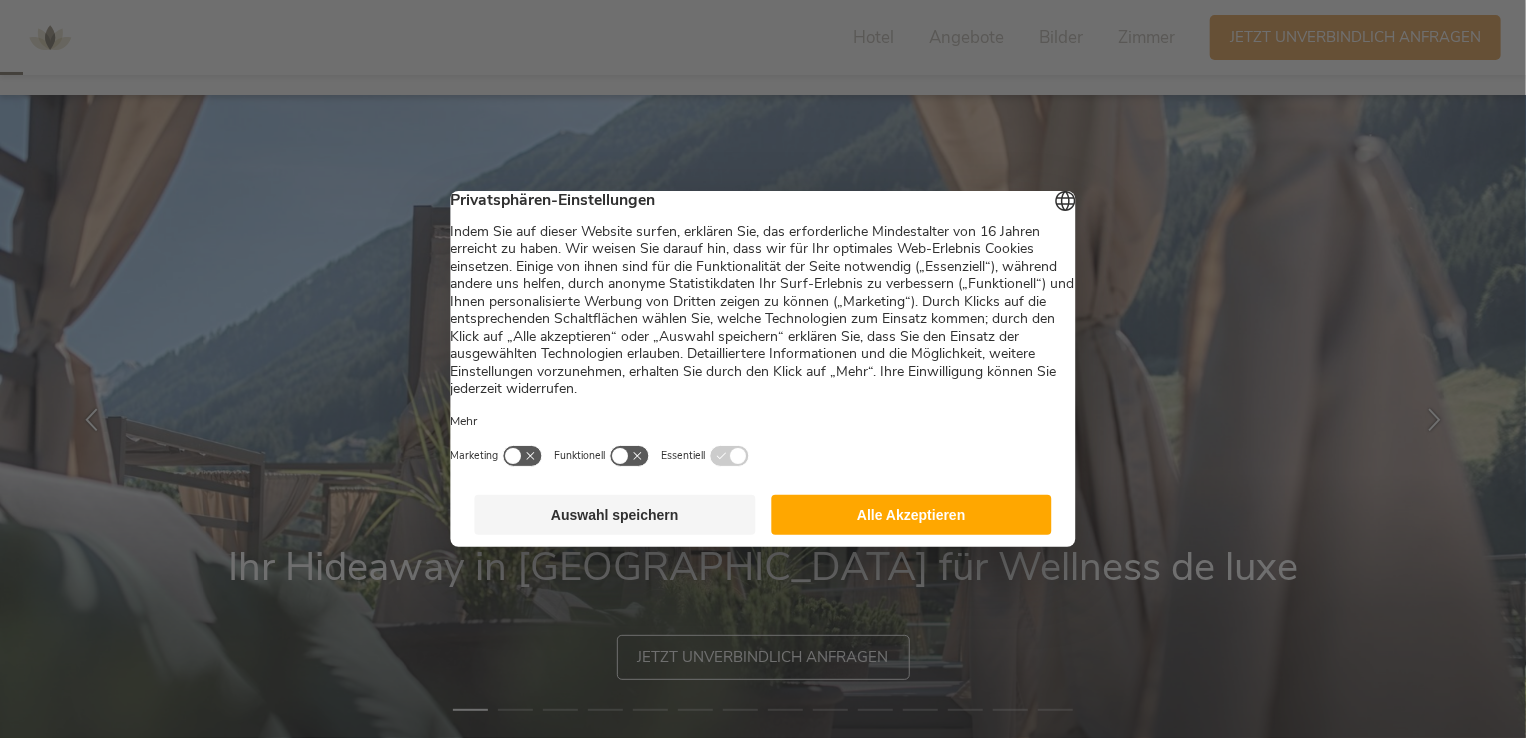 scroll, scrollTop: 200, scrollLeft: 0, axis: vertical 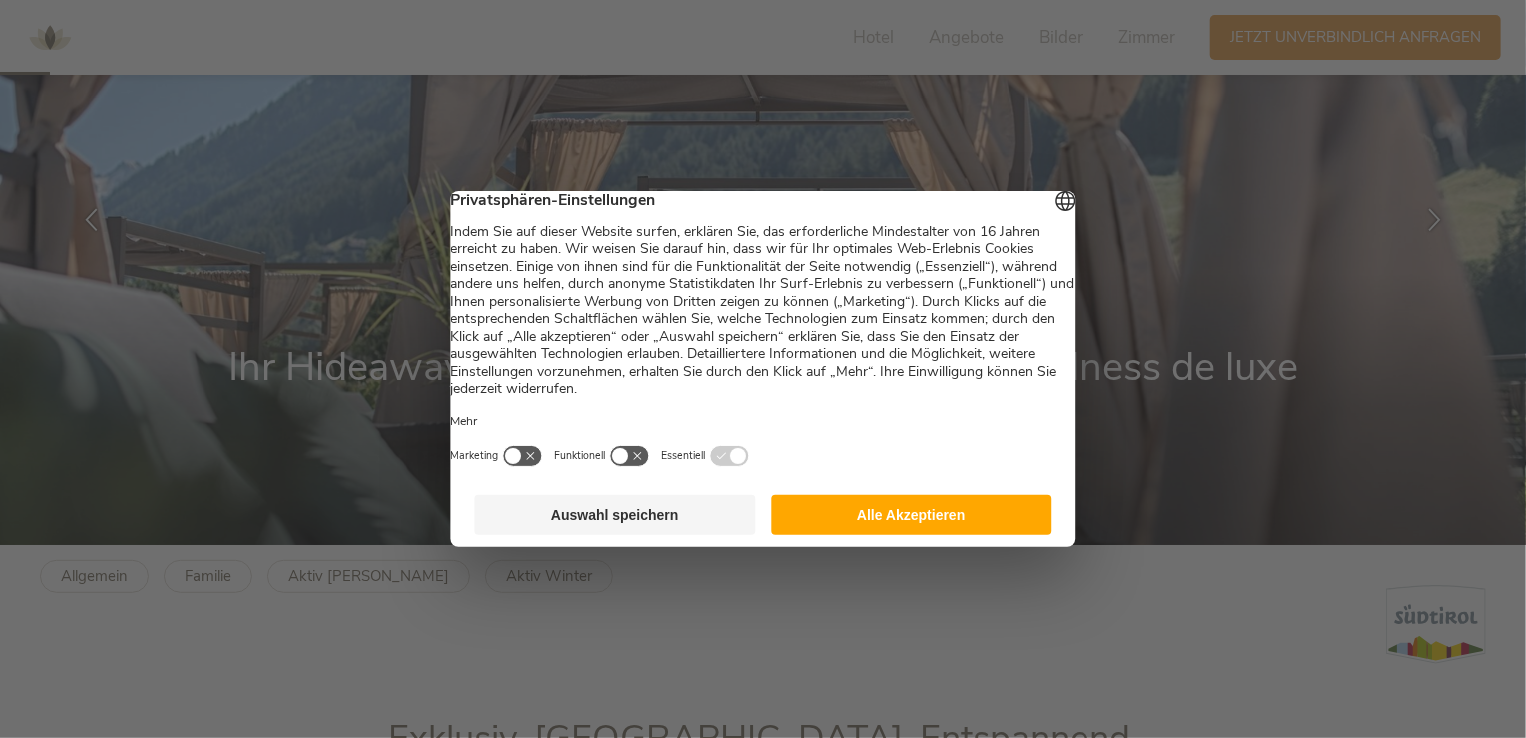 click on "Auswahl speichern" at bounding box center (615, 515) 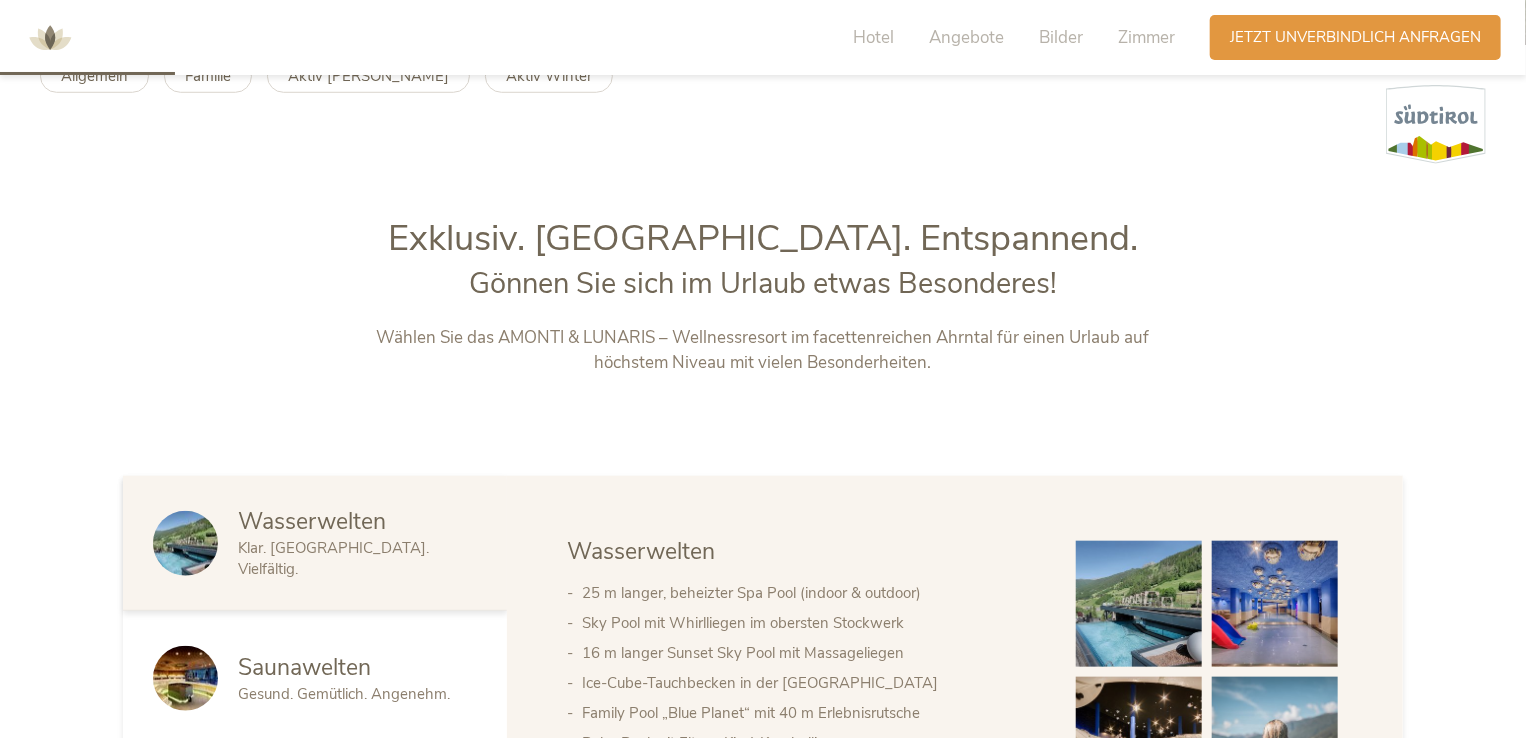 scroll, scrollTop: 1000, scrollLeft: 0, axis: vertical 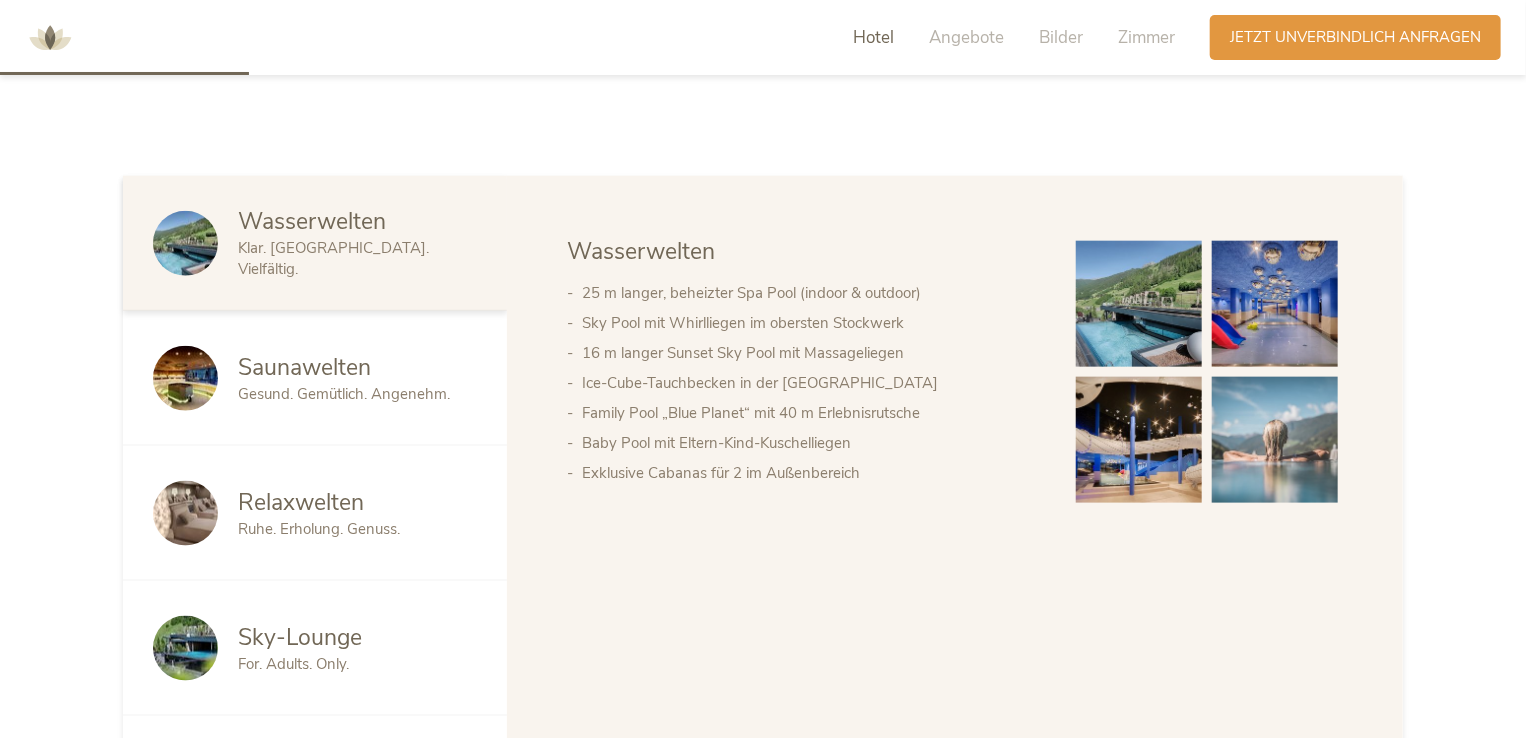 click on "Saunawelten Gesund. Gemütlich. Angenehm." at bounding box center [315, 378] 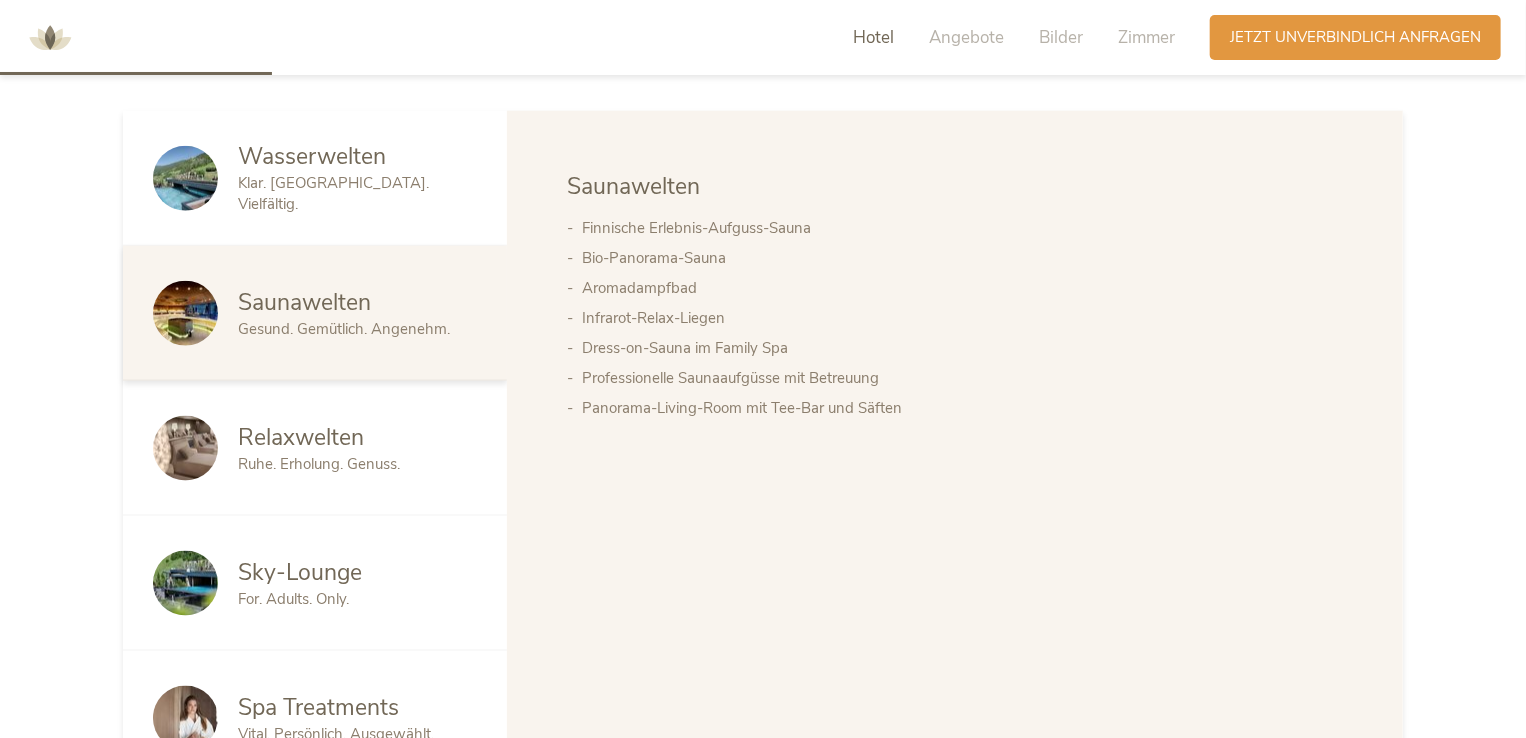 scroll, scrollTop: 1100, scrollLeft: 0, axis: vertical 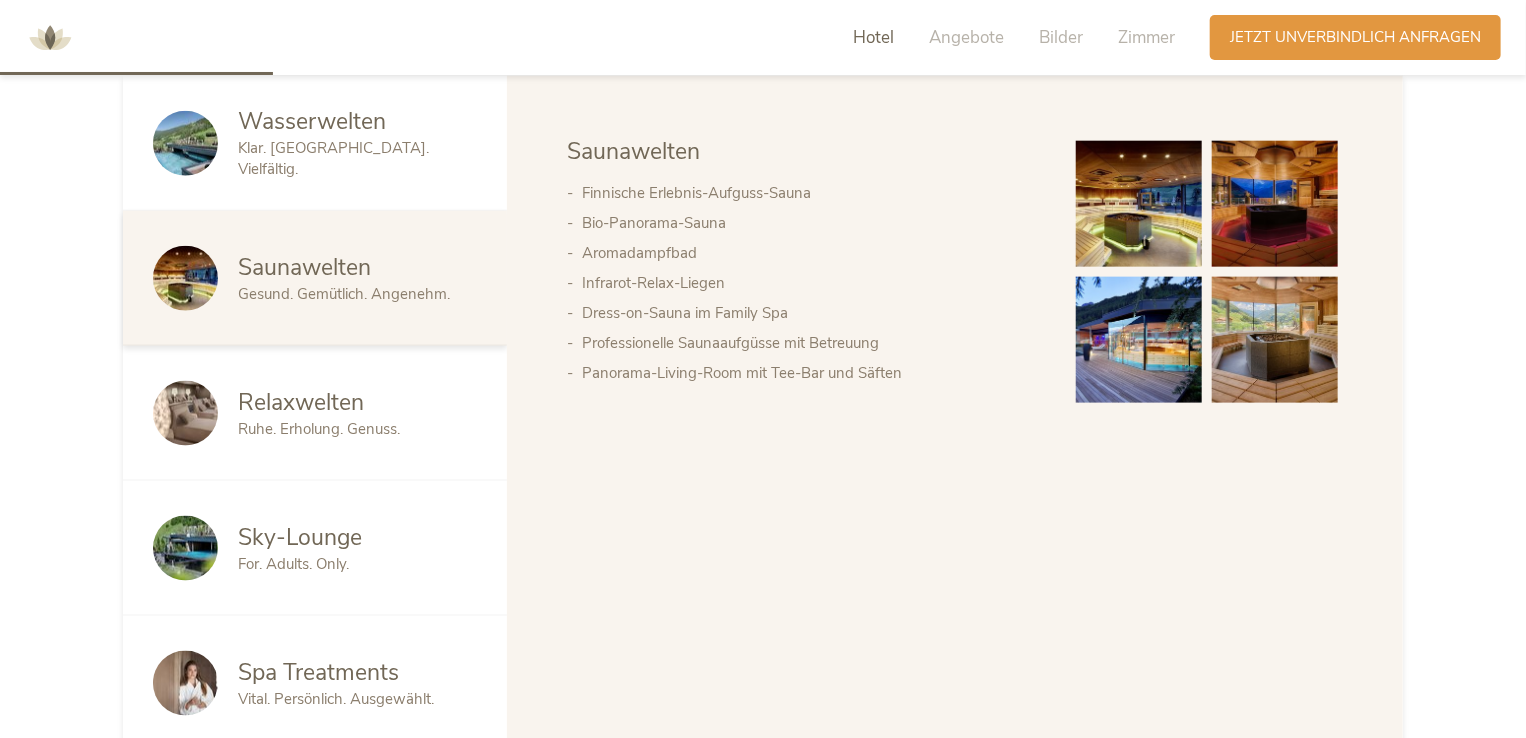 click on "Relaxwelten" at bounding box center (357, 403) 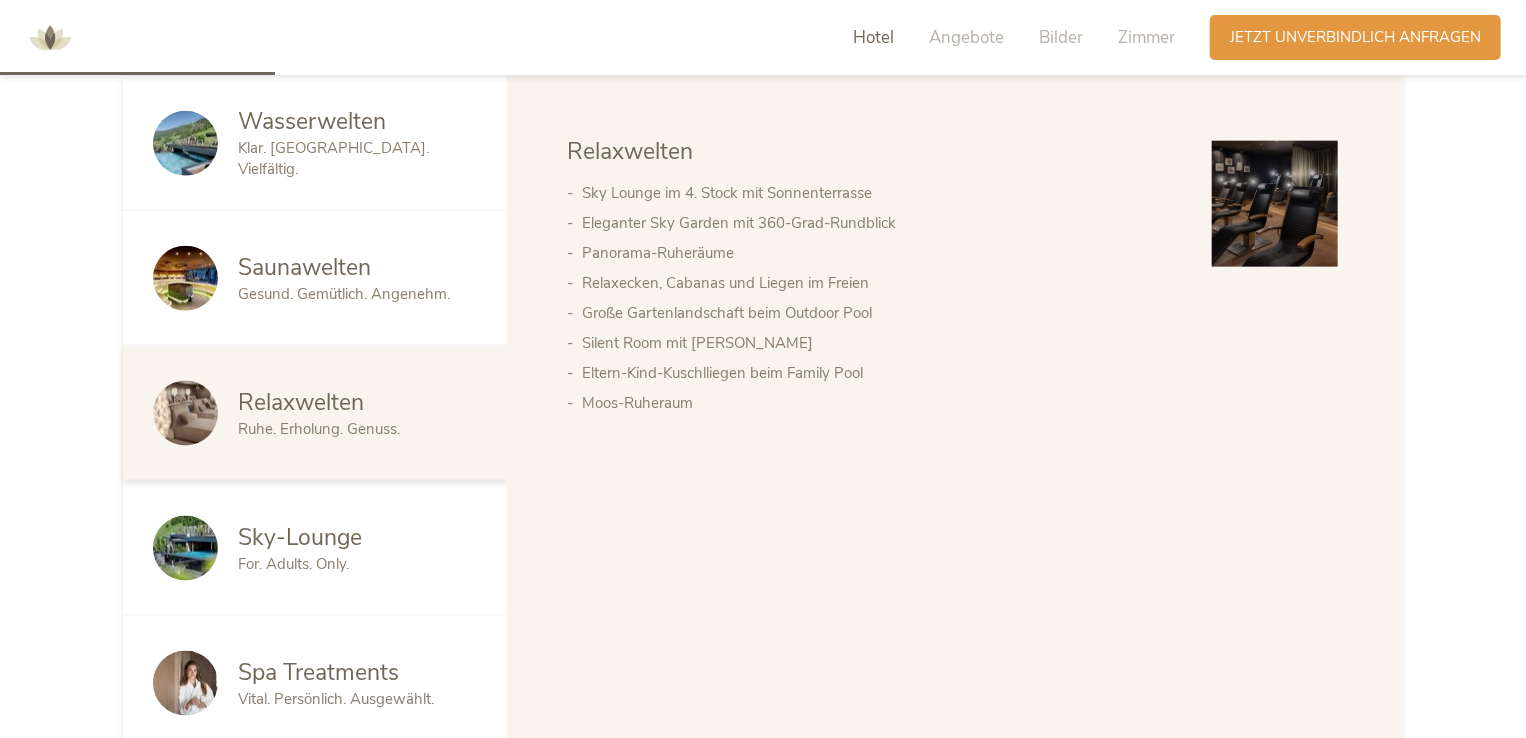 scroll, scrollTop: 1200, scrollLeft: 0, axis: vertical 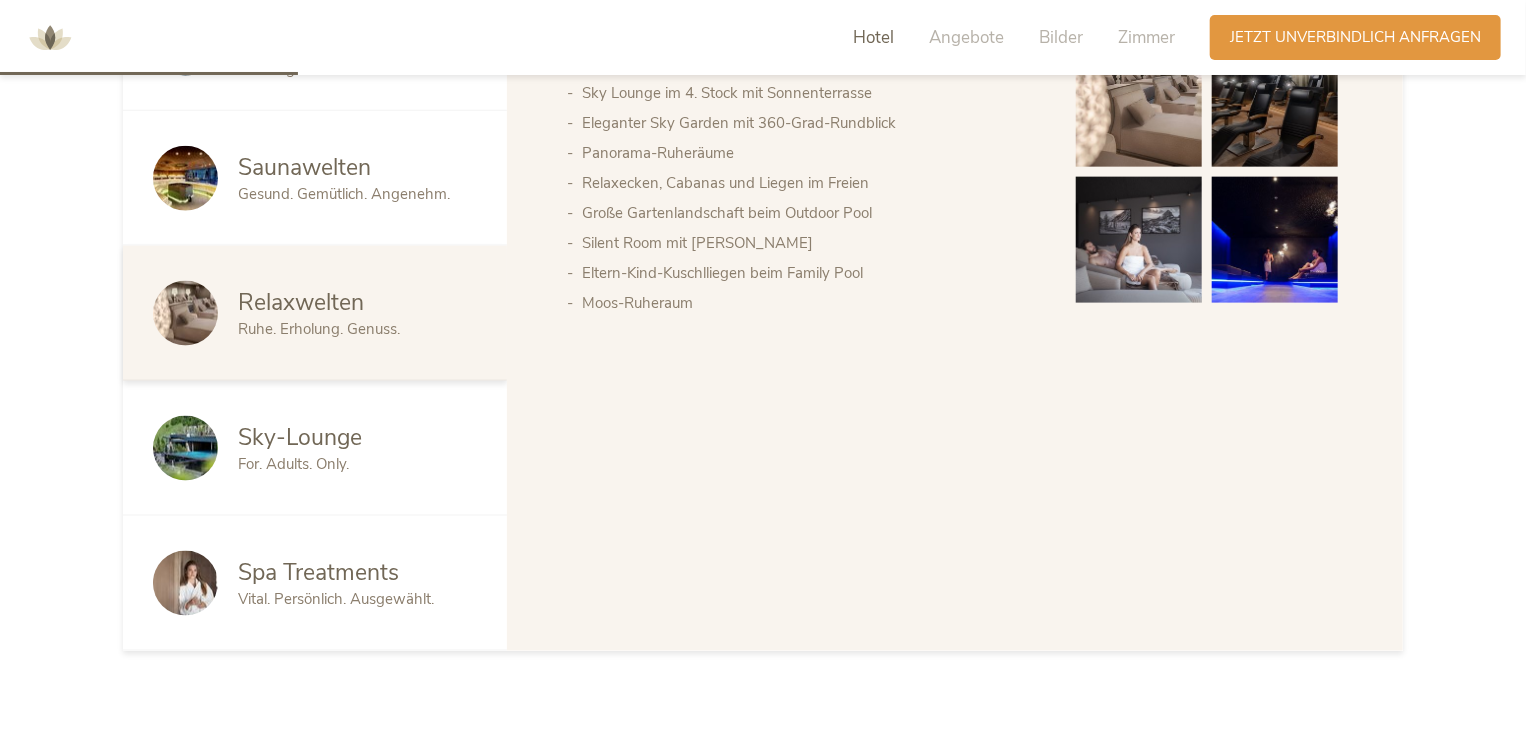 click on "For. Adults. Only." at bounding box center [357, 464] 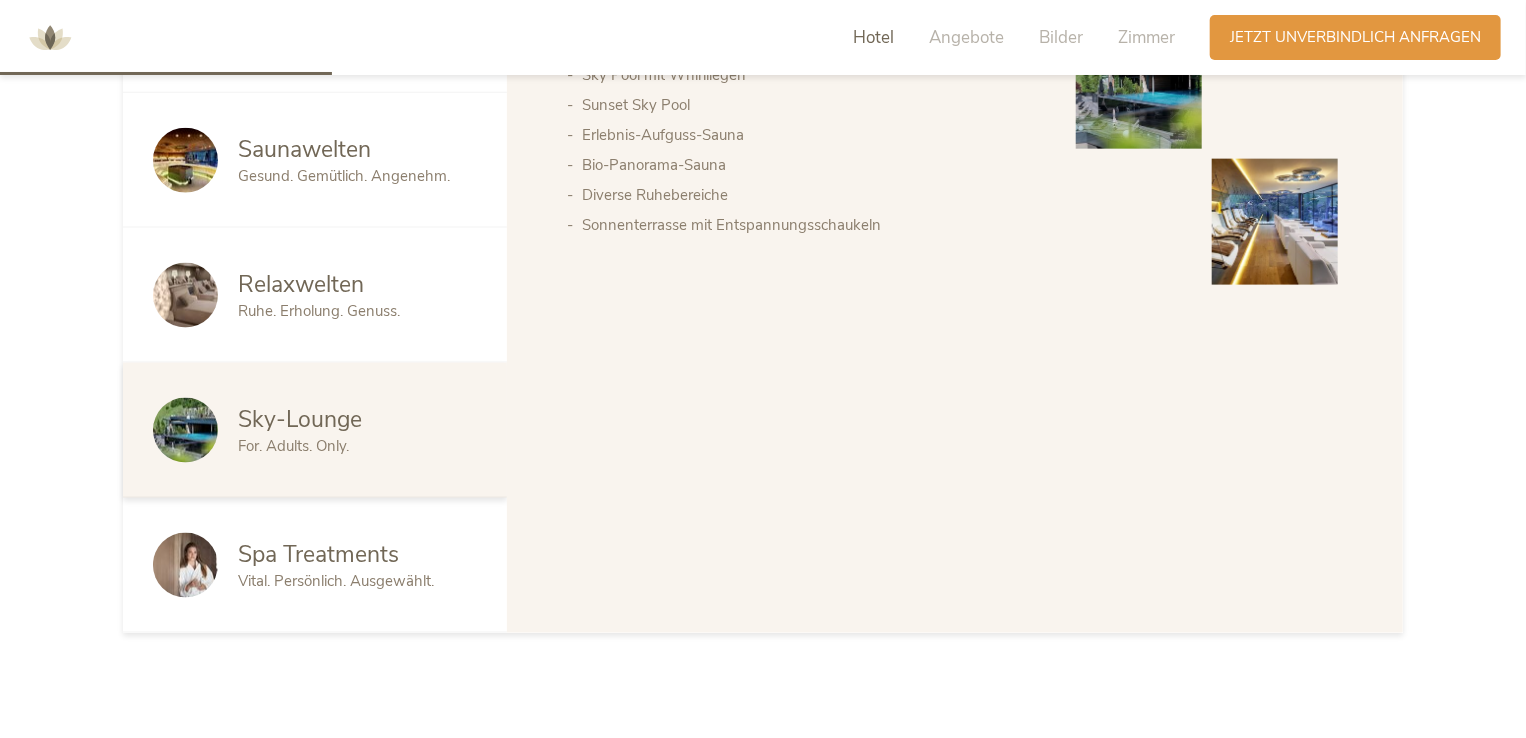 scroll, scrollTop: 1500, scrollLeft: 0, axis: vertical 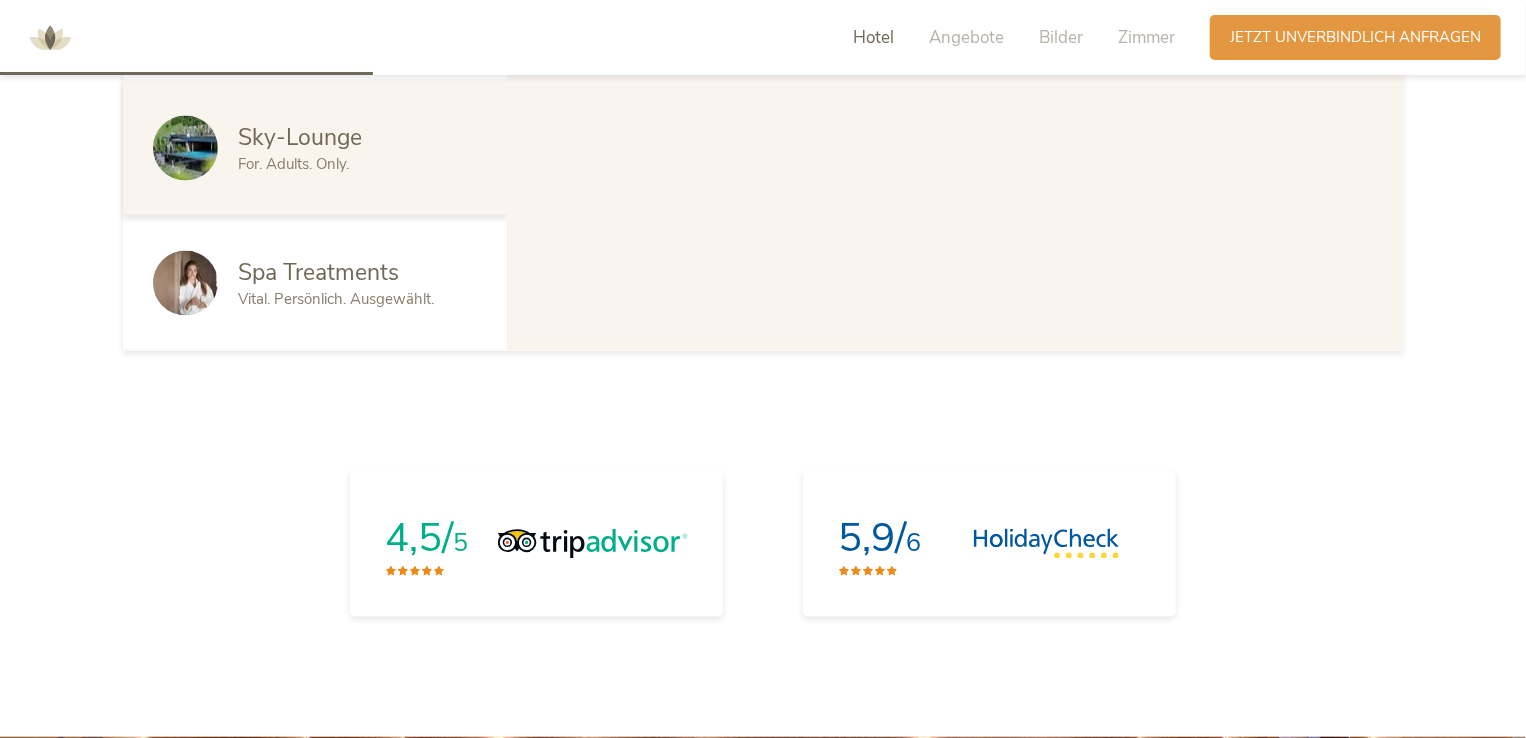 click on "Spa Treatments" at bounding box center (357, 273) 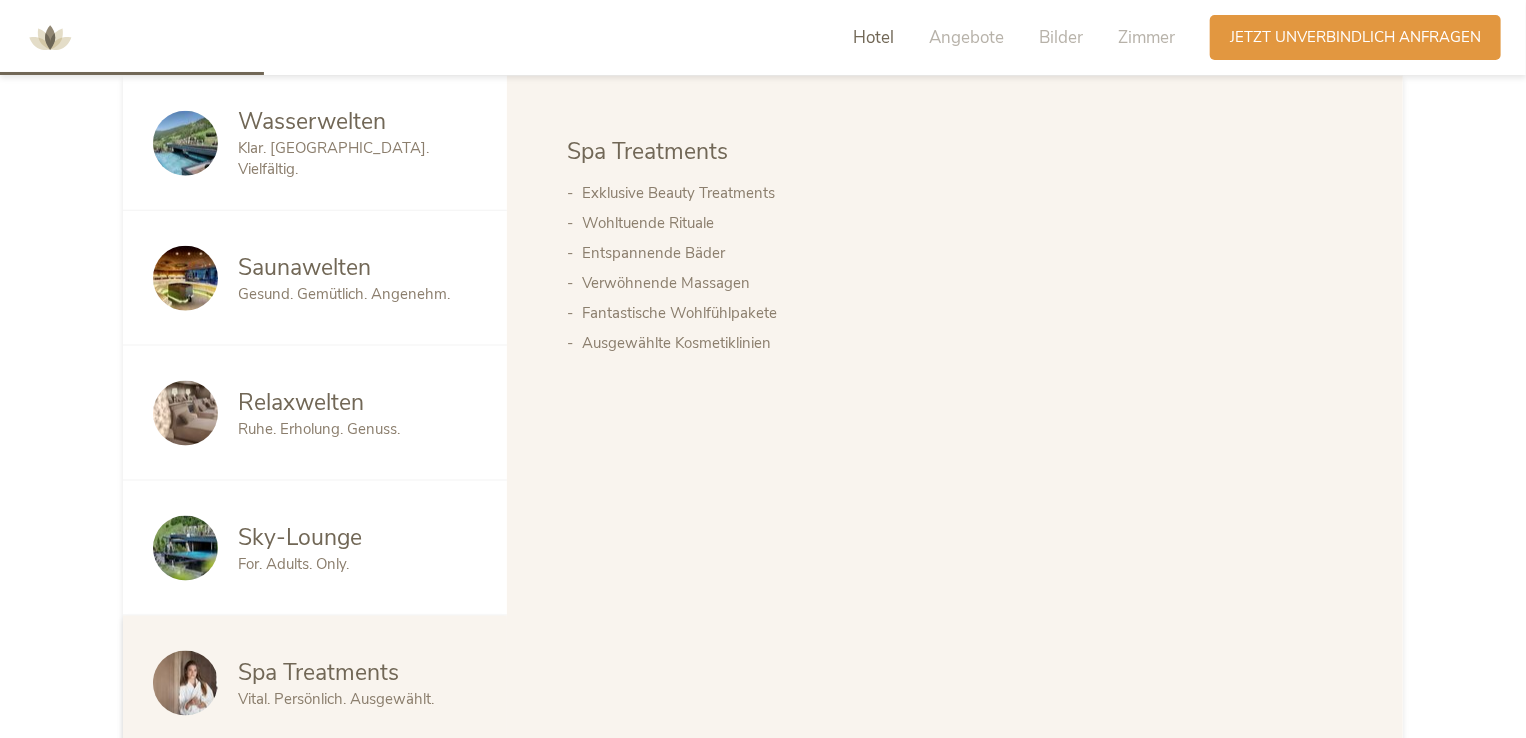 scroll, scrollTop: 1000, scrollLeft: 0, axis: vertical 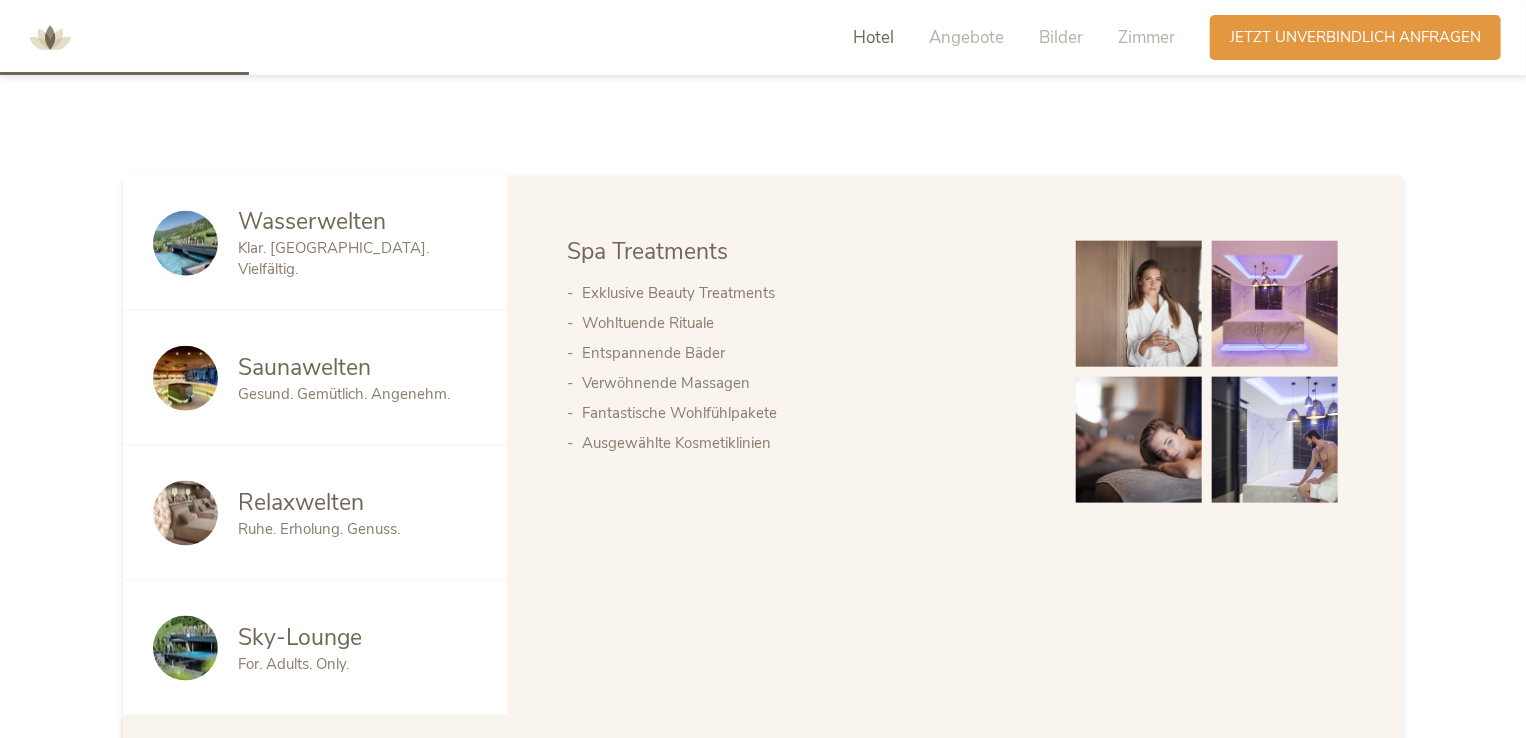 click on "Wasserwelten" at bounding box center [357, 222] 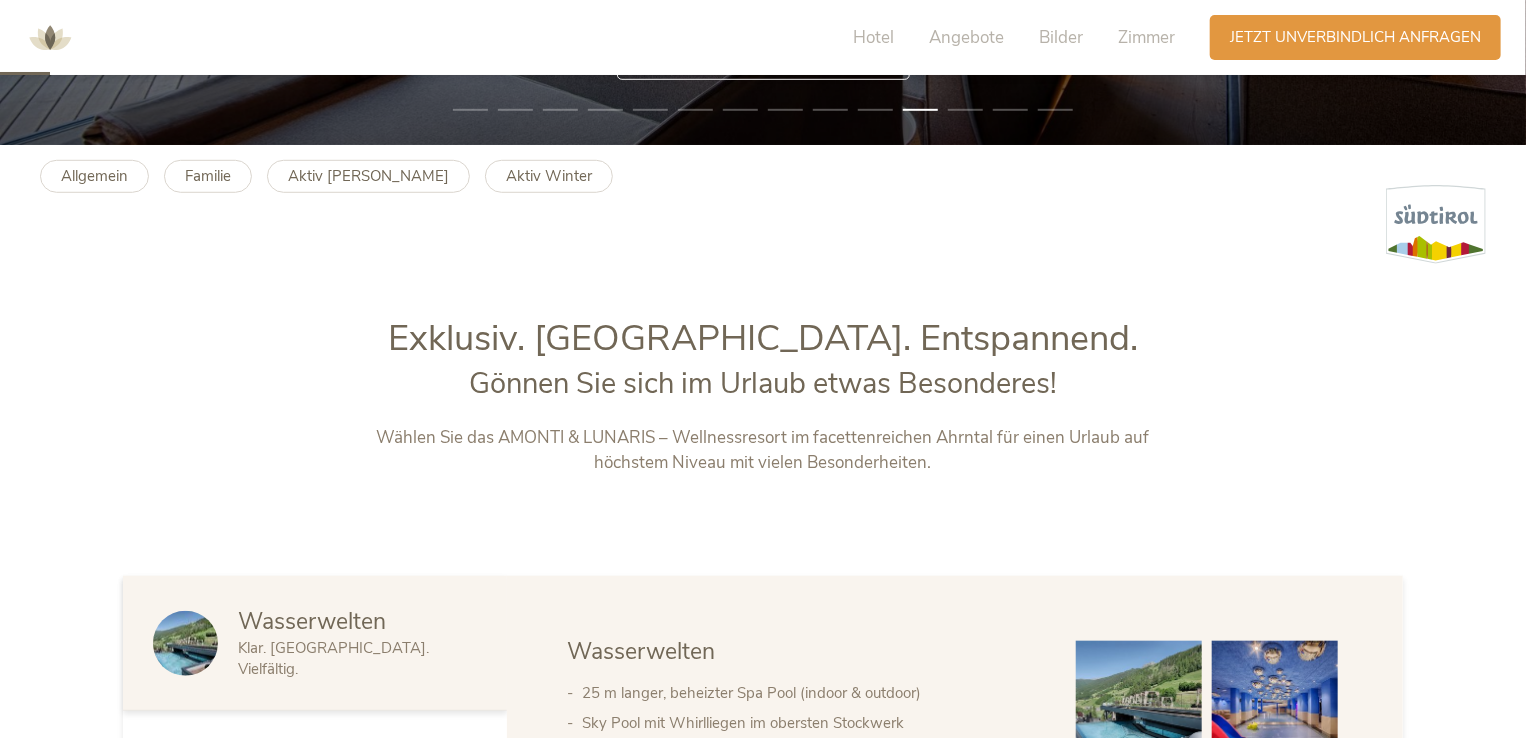 scroll, scrollTop: 0, scrollLeft: 0, axis: both 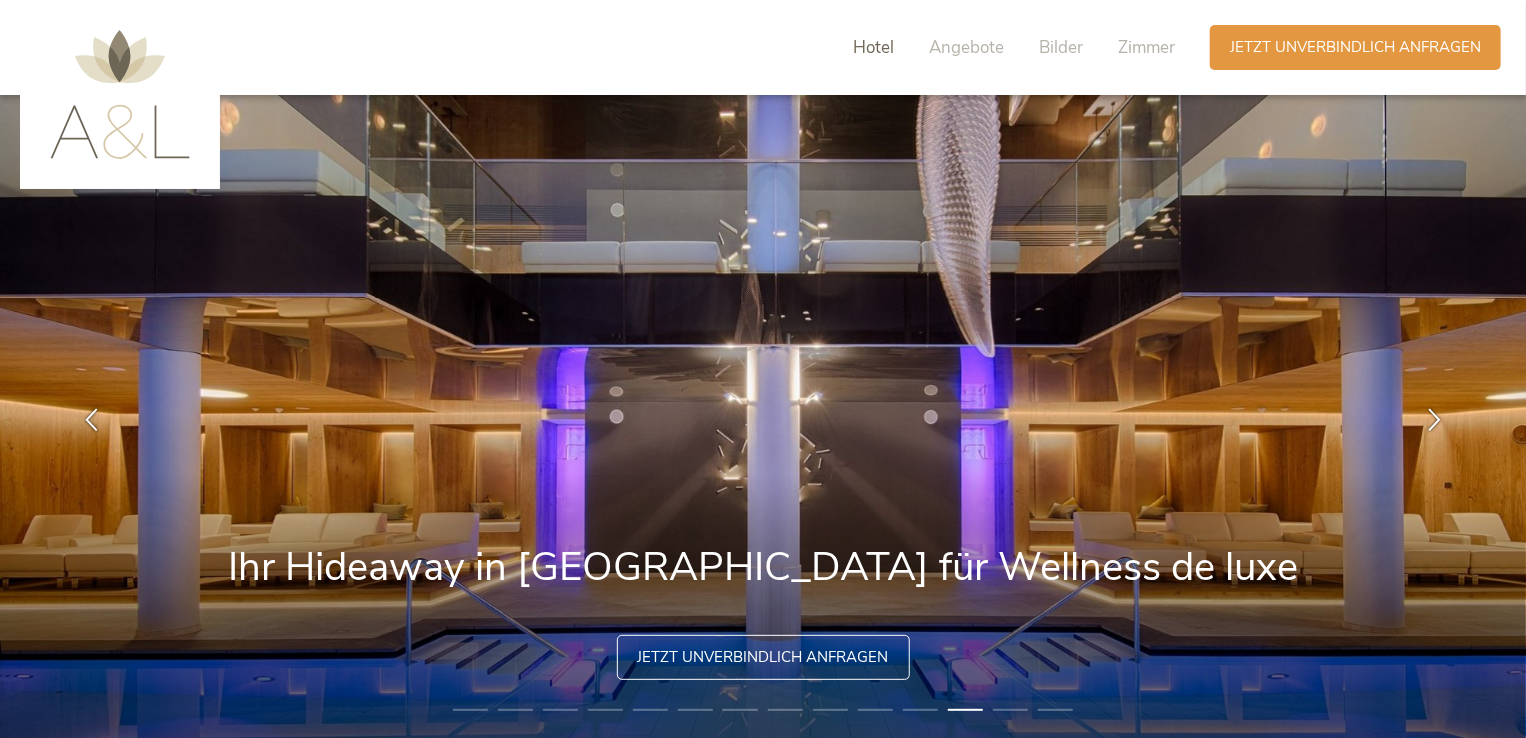 click on "Hotel" at bounding box center [873, 47] 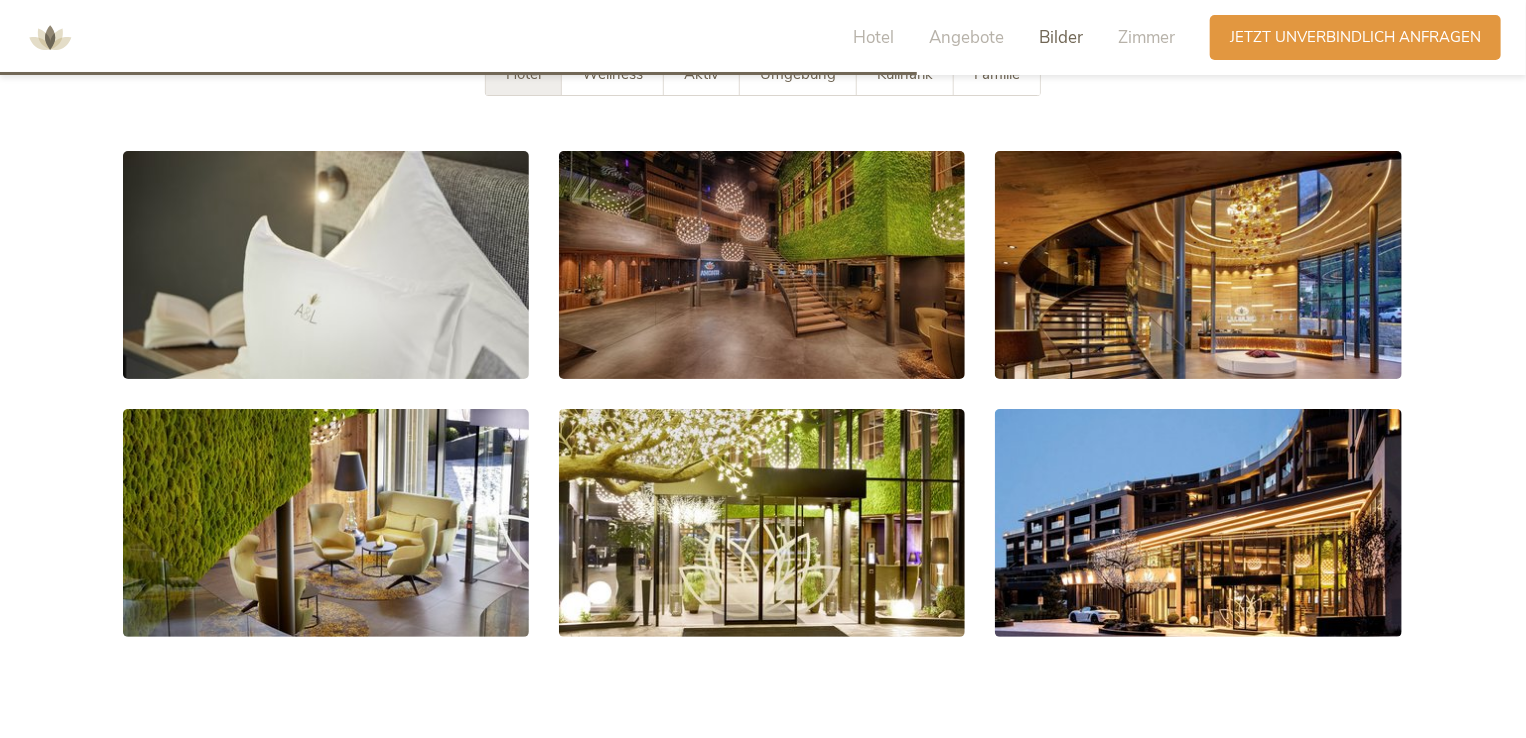 scroll, scrollTop: 3614, scrollLeft: 0, axis: vertical 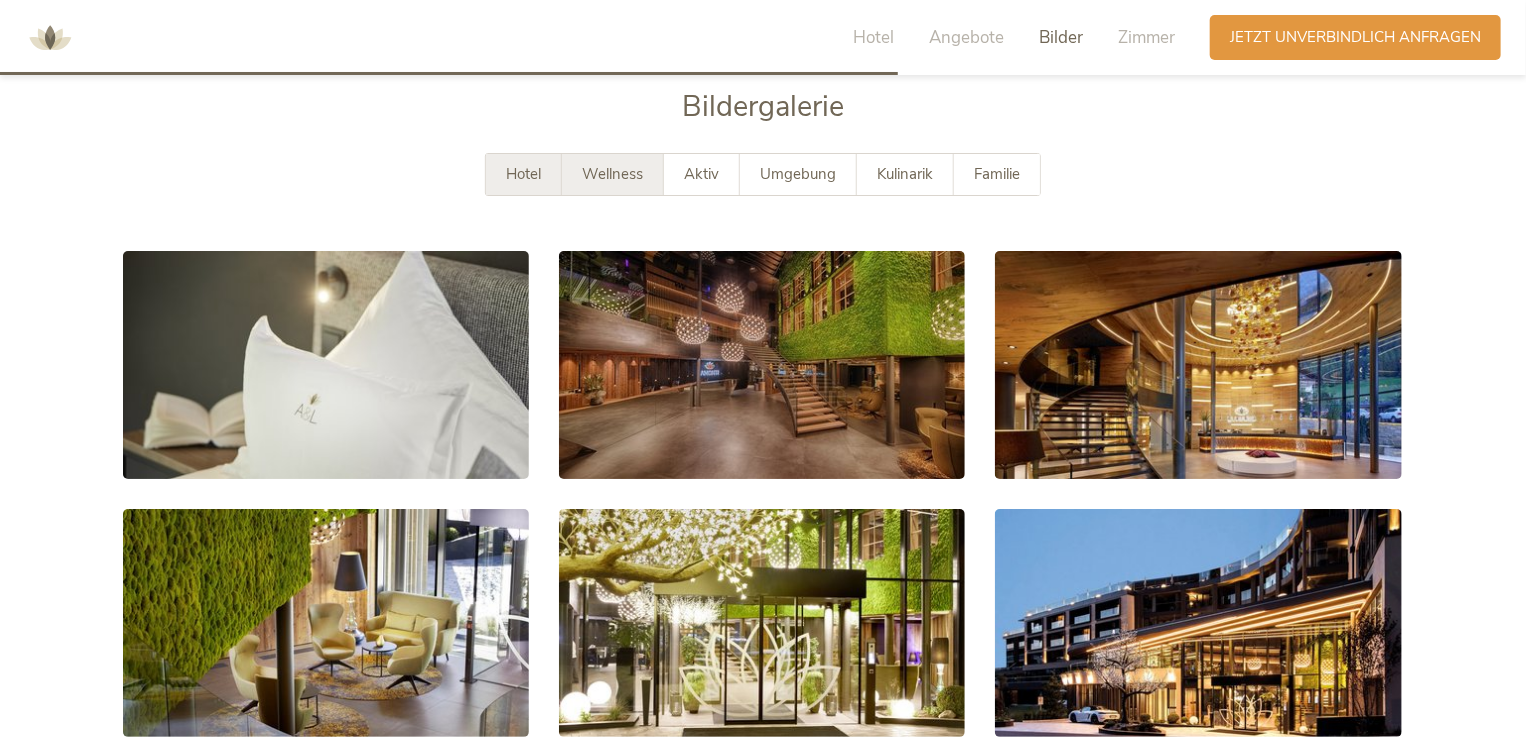 click on "Wellness" at bounding box center (612, 174) 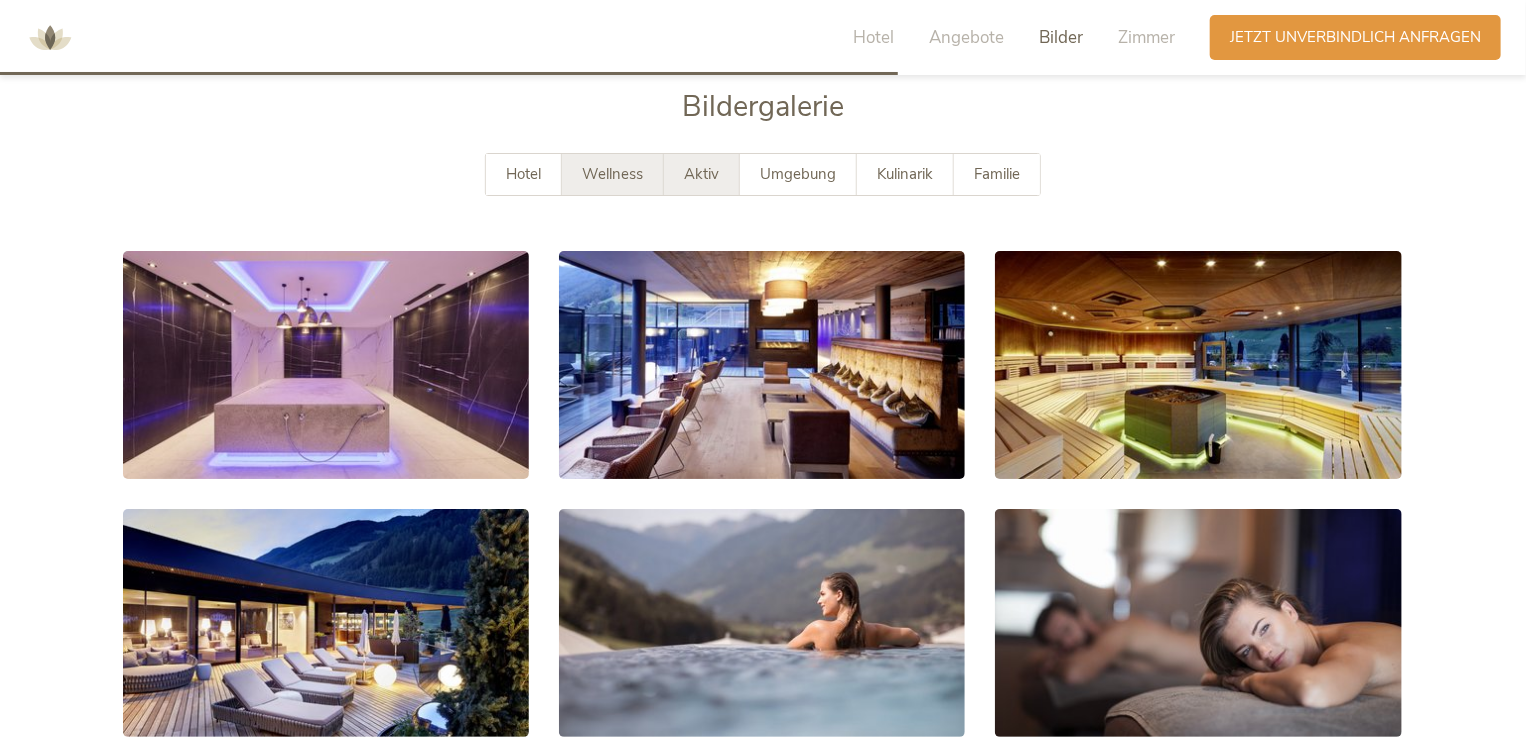 click on "Aktiv" at bounding box center (701, 174) 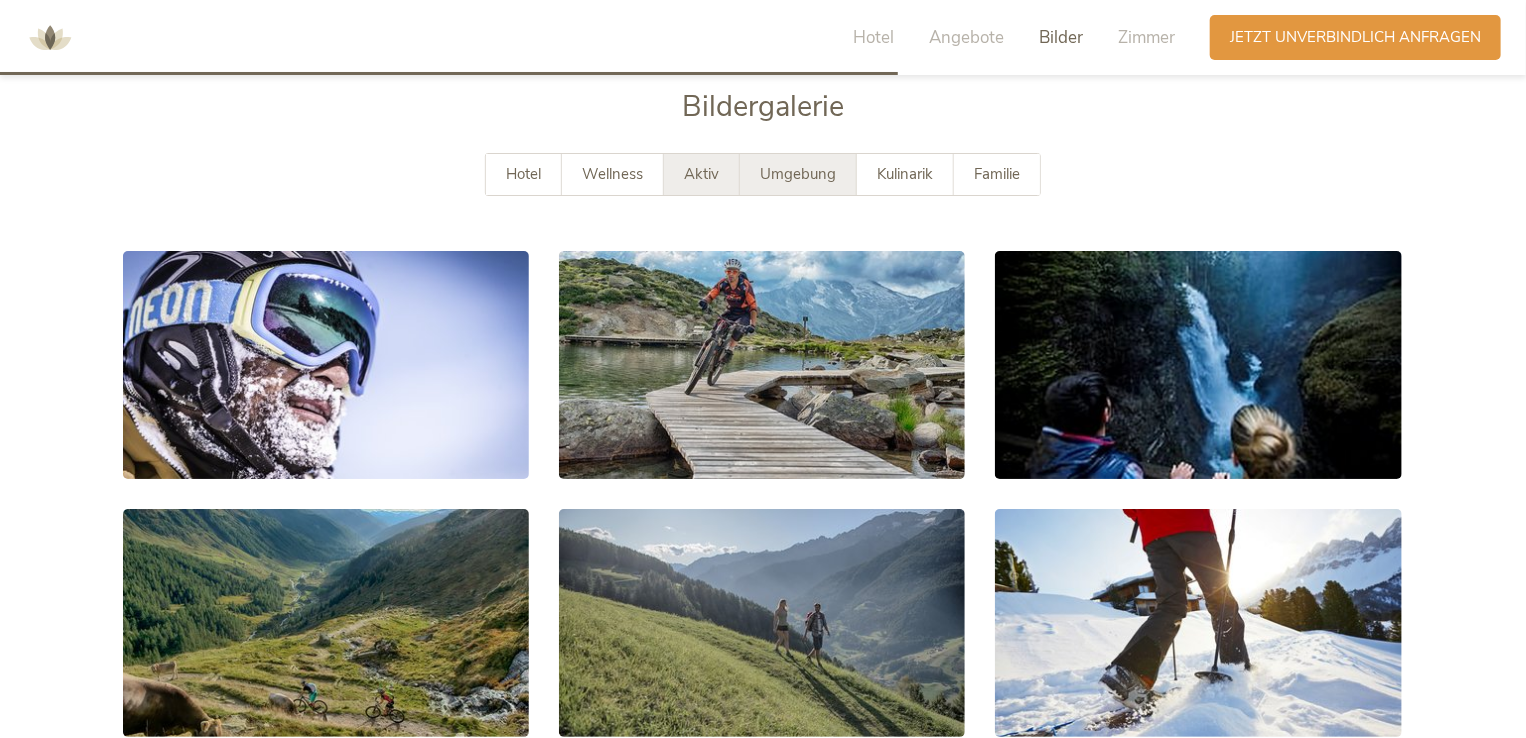 click on "Umgebung" at bounding box center (798, 174) 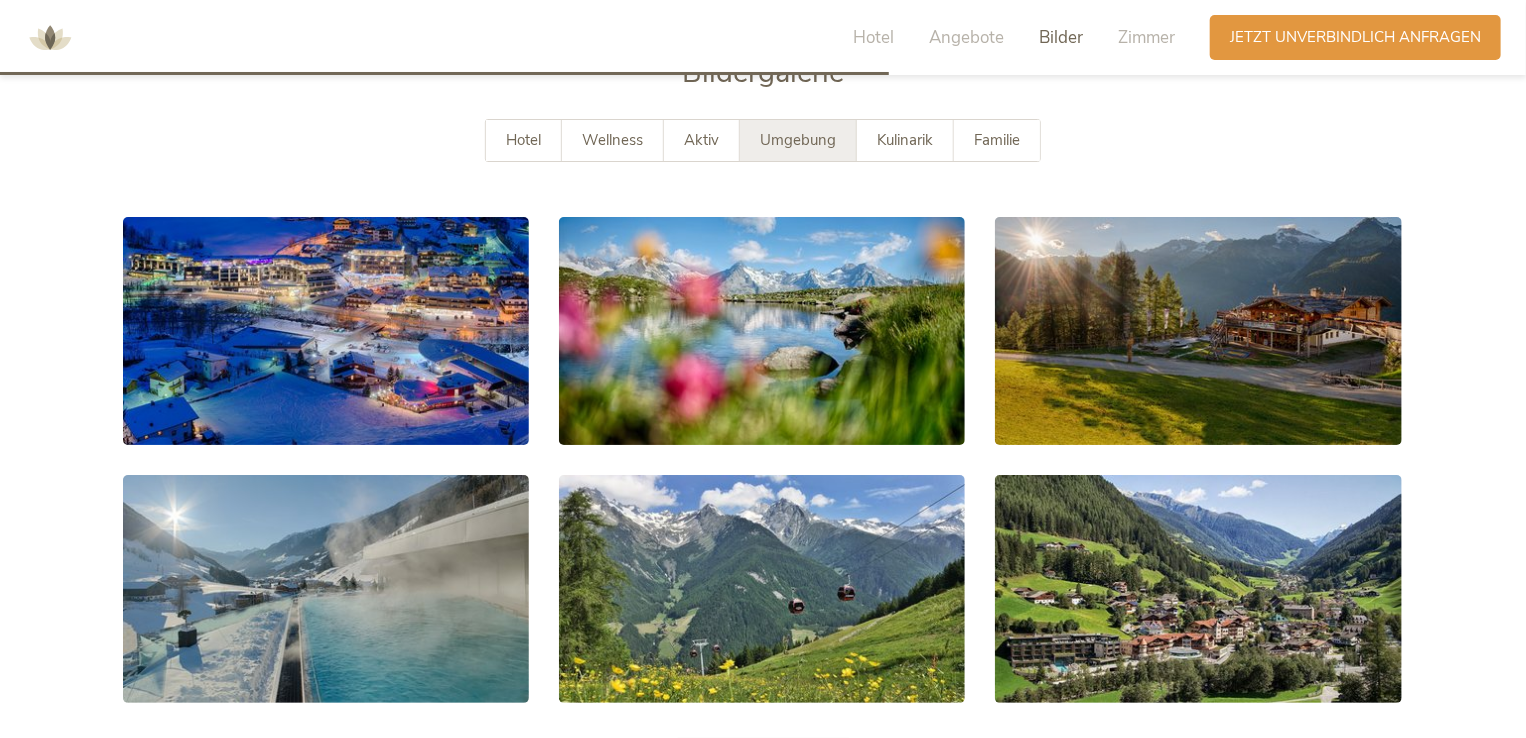 scroll, scrollTop: 3614, scrollLeft: 0, axis: vertical 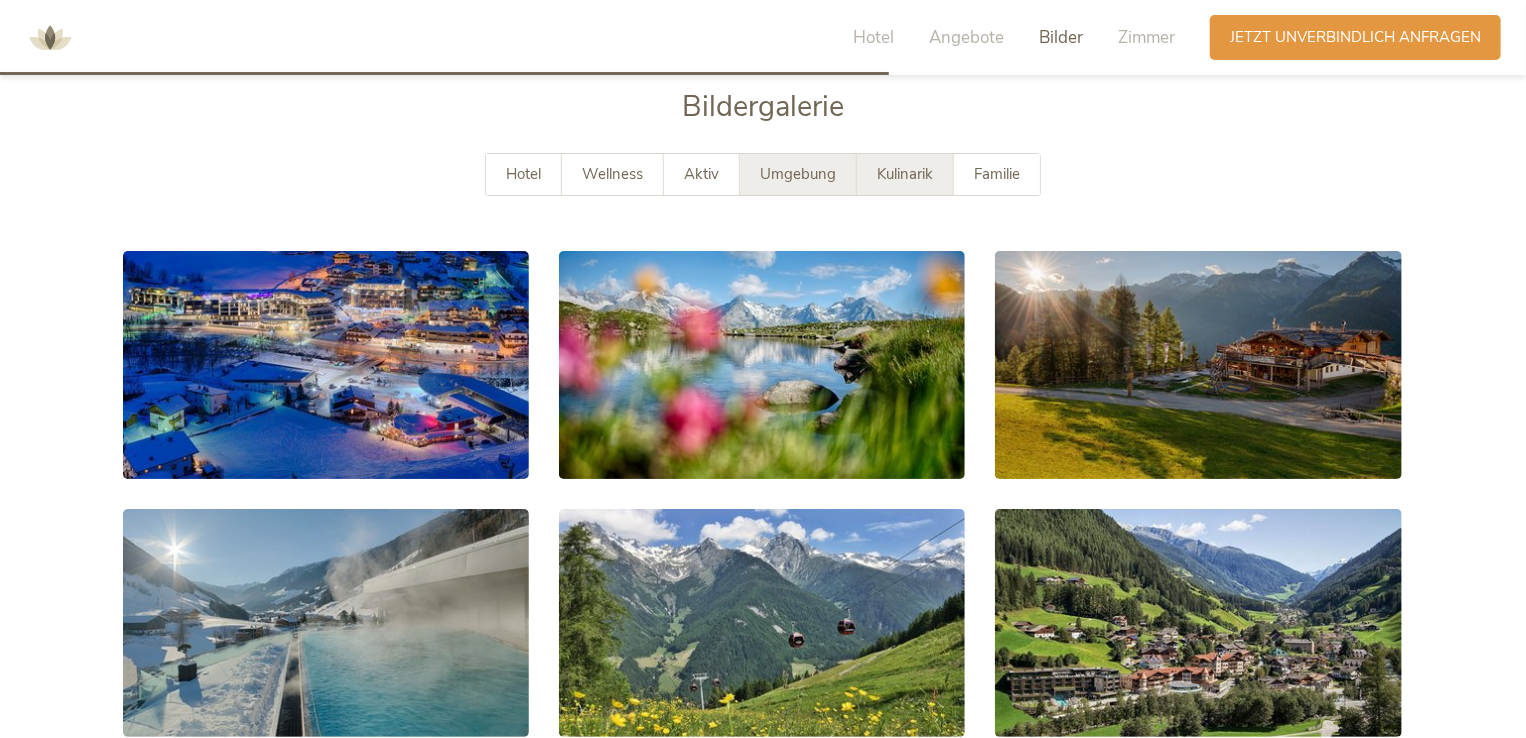 click on "Kulinarik" at bounding box center (905, 174) 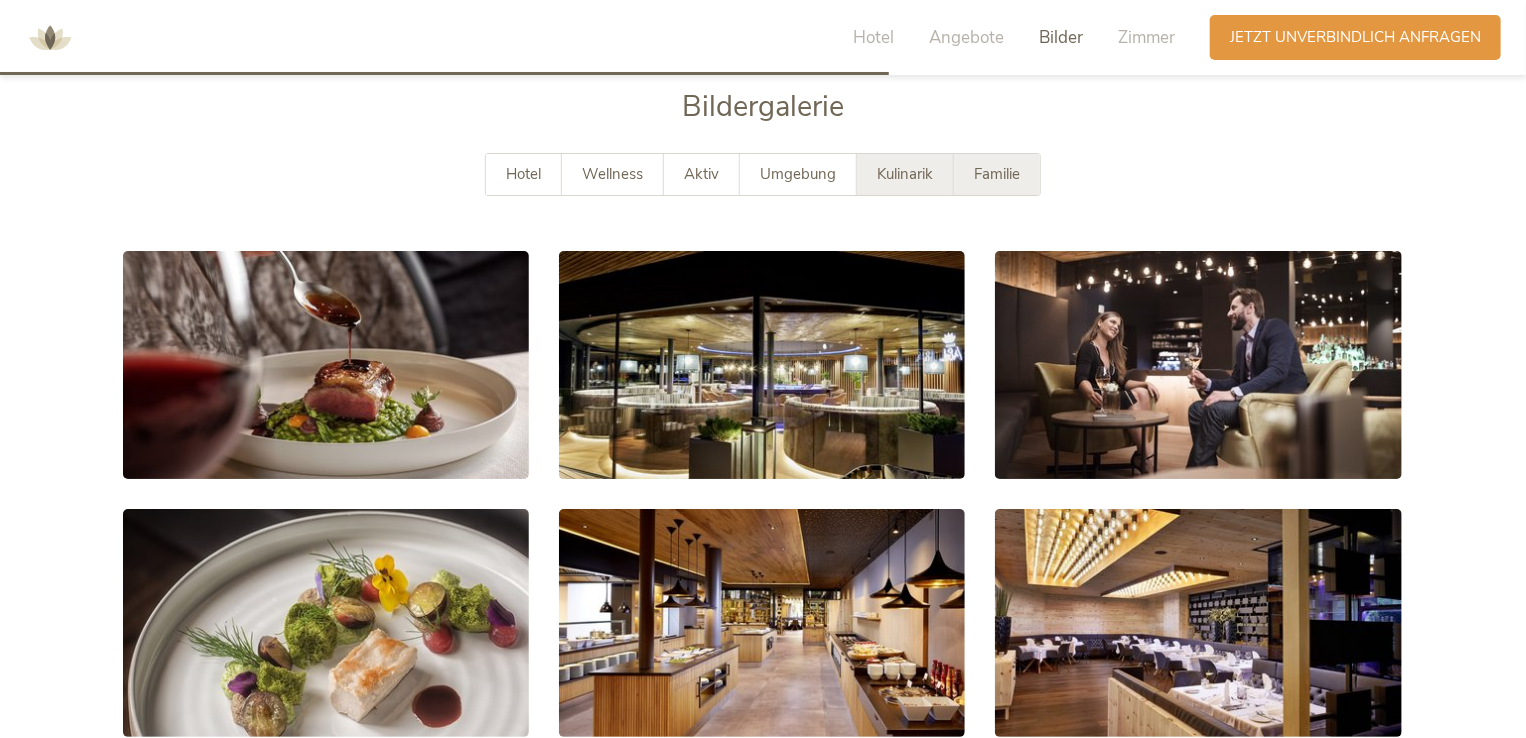 click on "Familie" at bounding box center [997, 174] 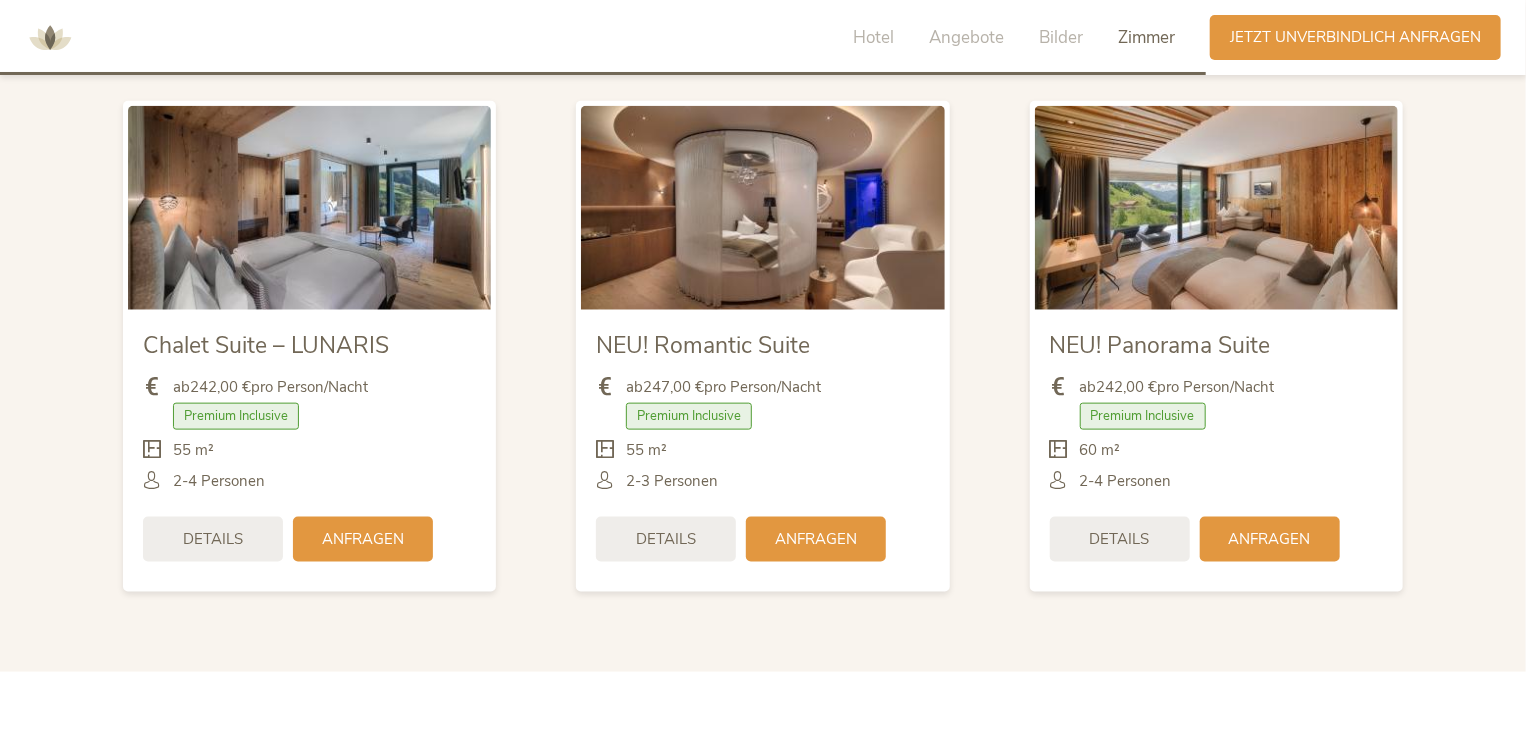 scroll, scrollTop: 4840, scrollLeft: 0, axis: vertical 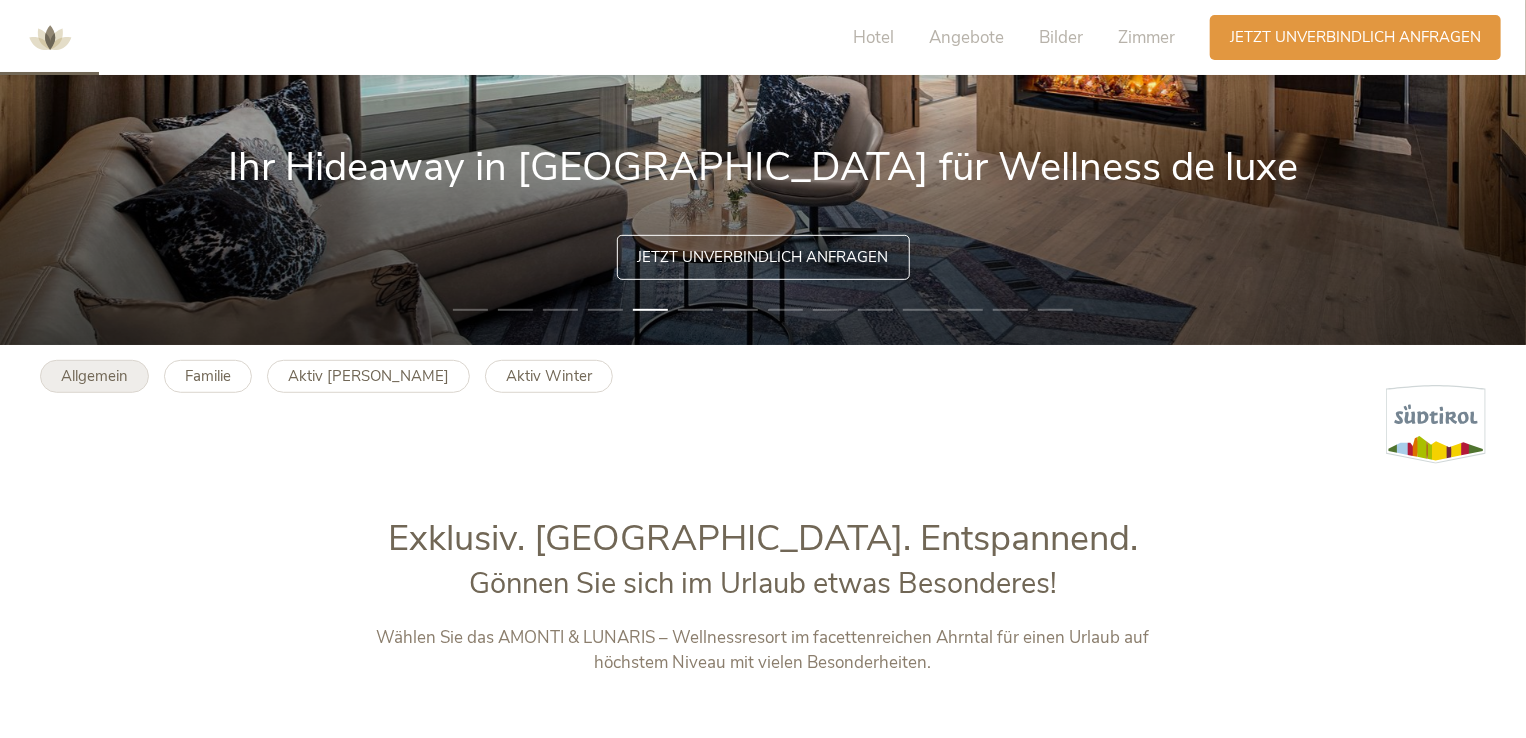 click on "Allgemein" at bounding box center [94, 376] 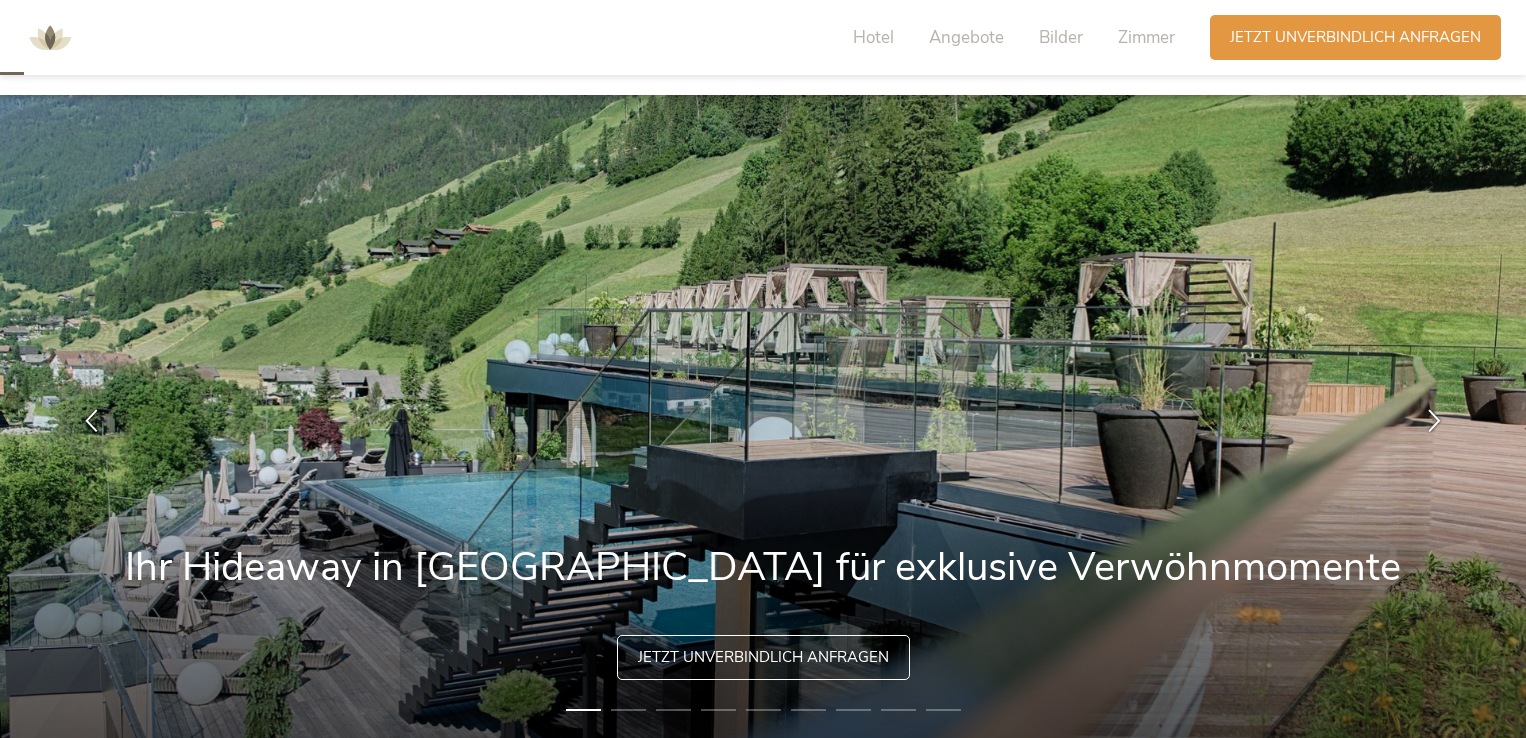 scroll, scrollTop: 400, scrollLeft: 0, axis: vertical 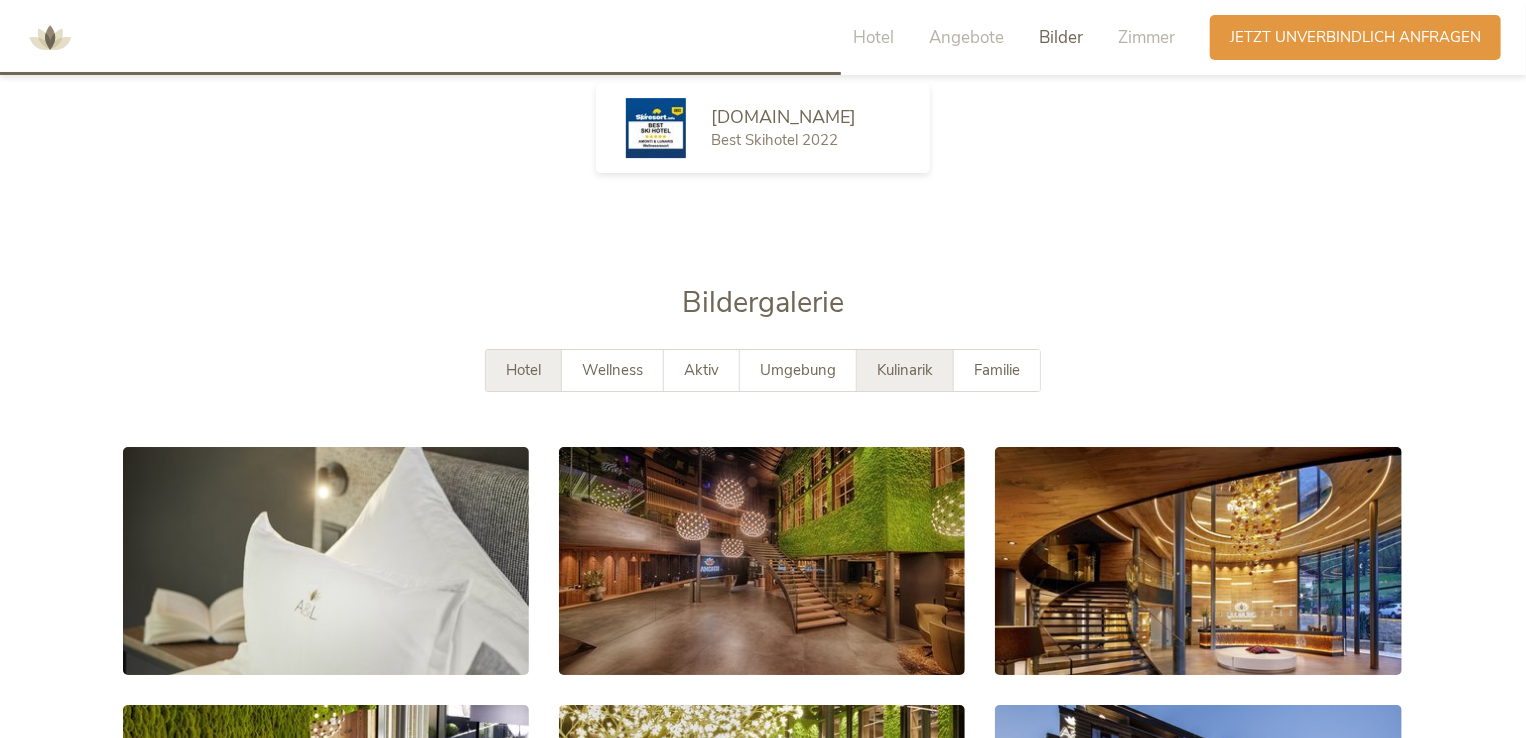 click on "Kulinarik" at bounding box center [905, 370] 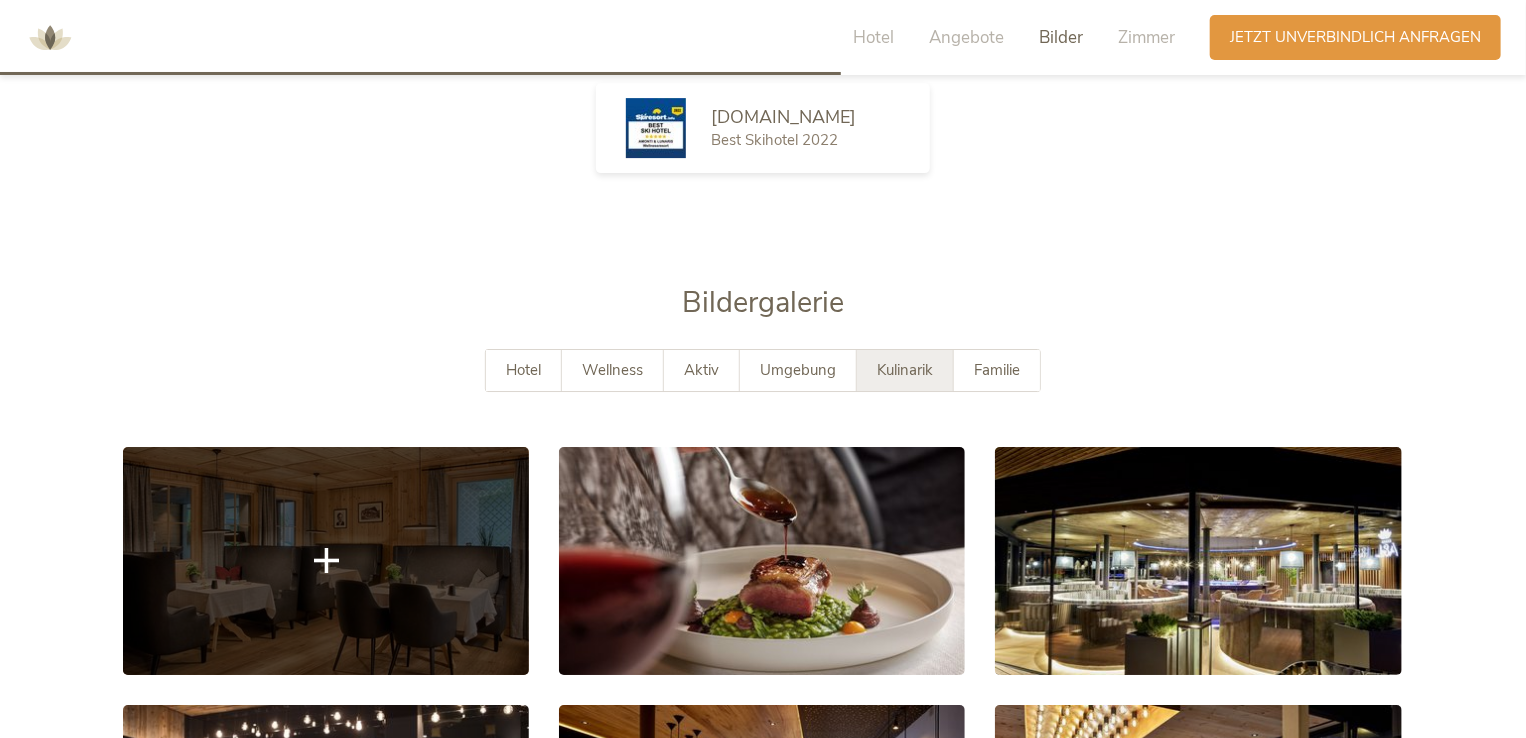 click at bounding box center (326, 561) 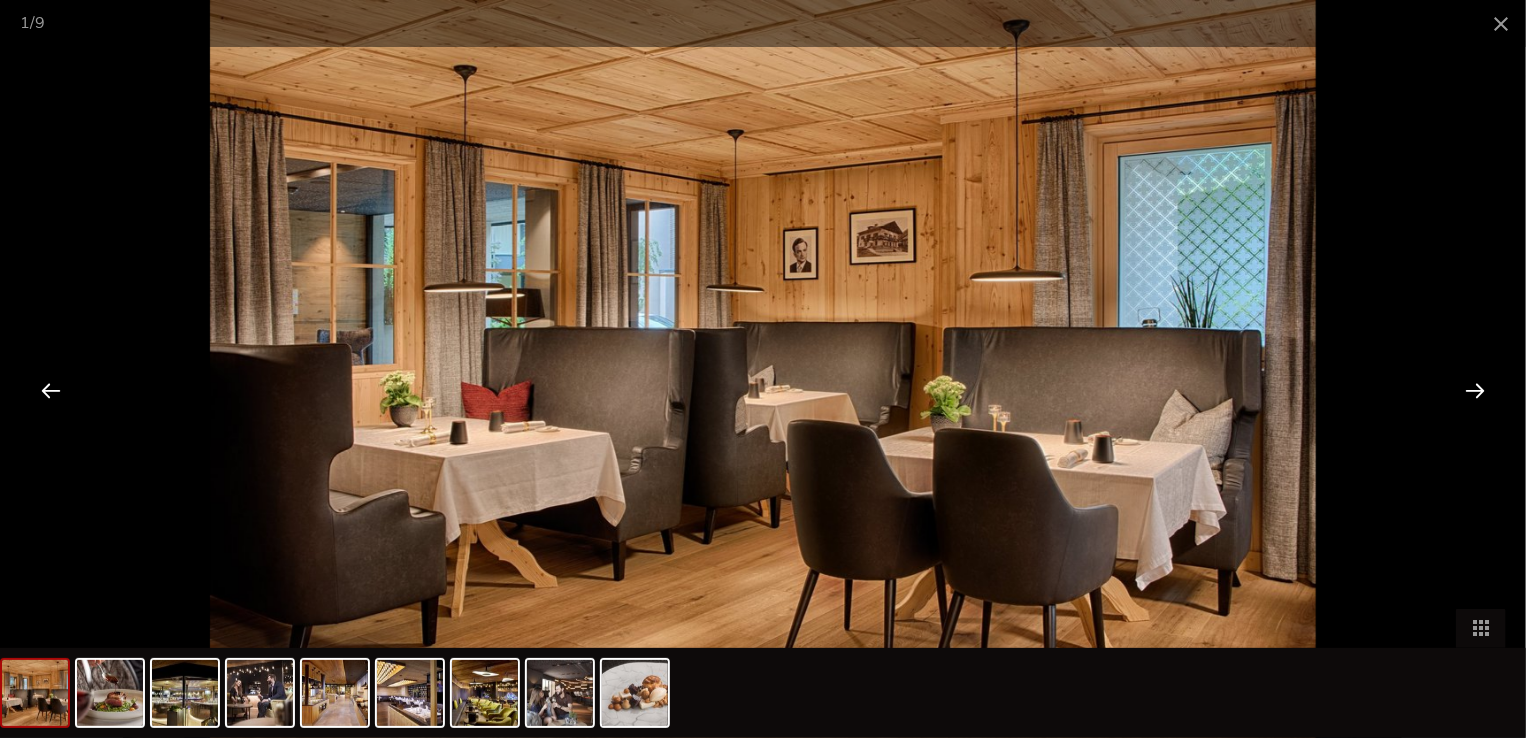 click at bounding box center (763, 369) 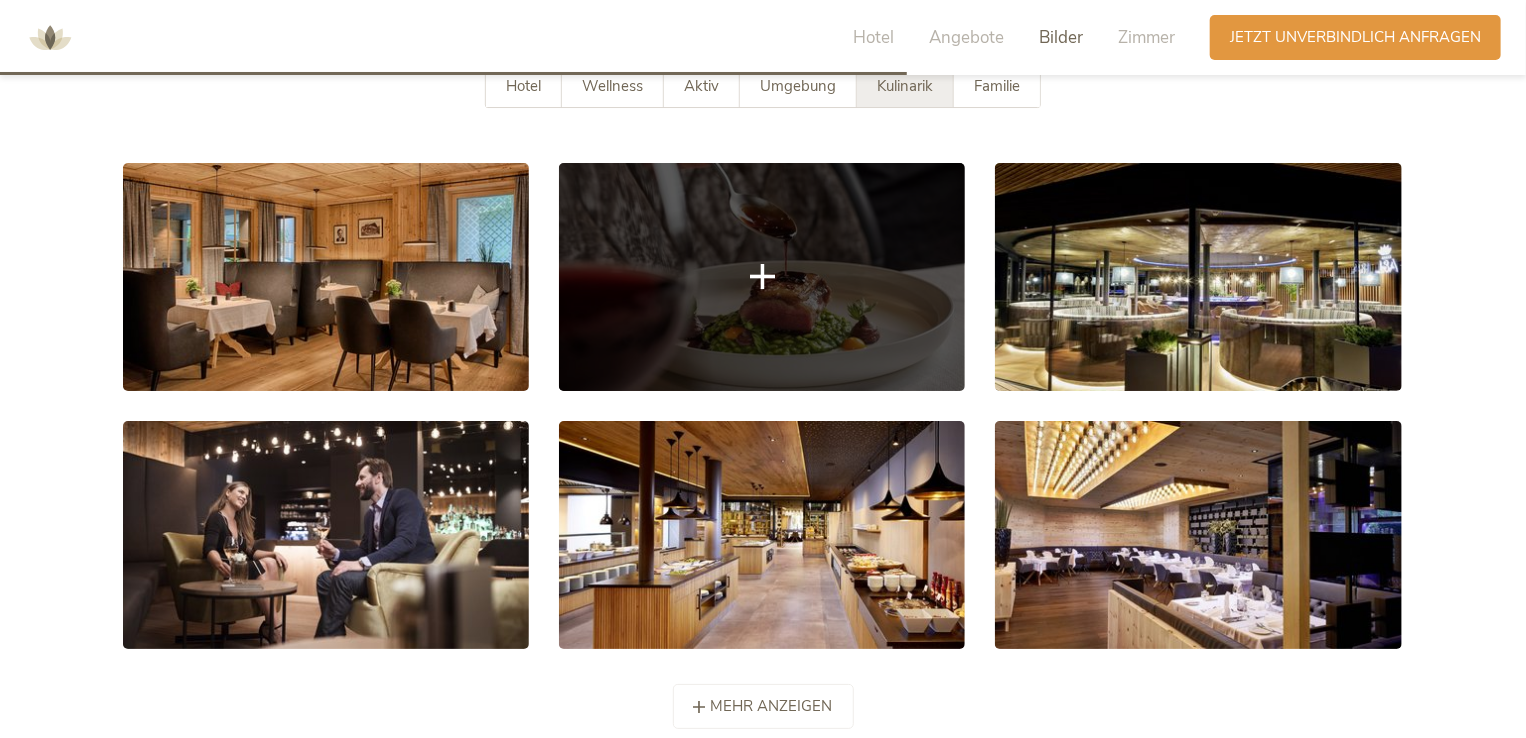 scroll, scrollTop: 3600, scrollLeft: 0, axis: vertical 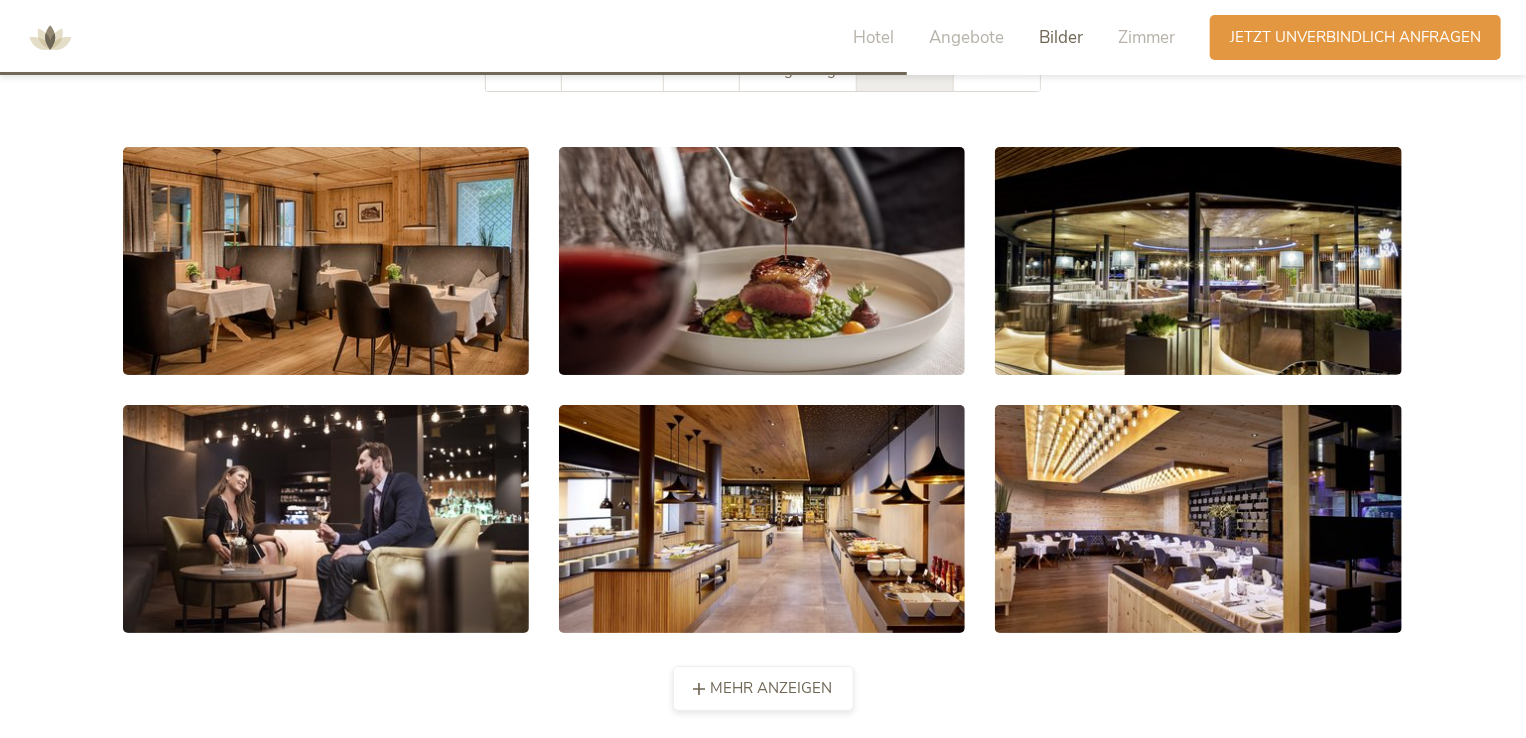 click on "mehr anzeigen" at bounding box center [772, 688] 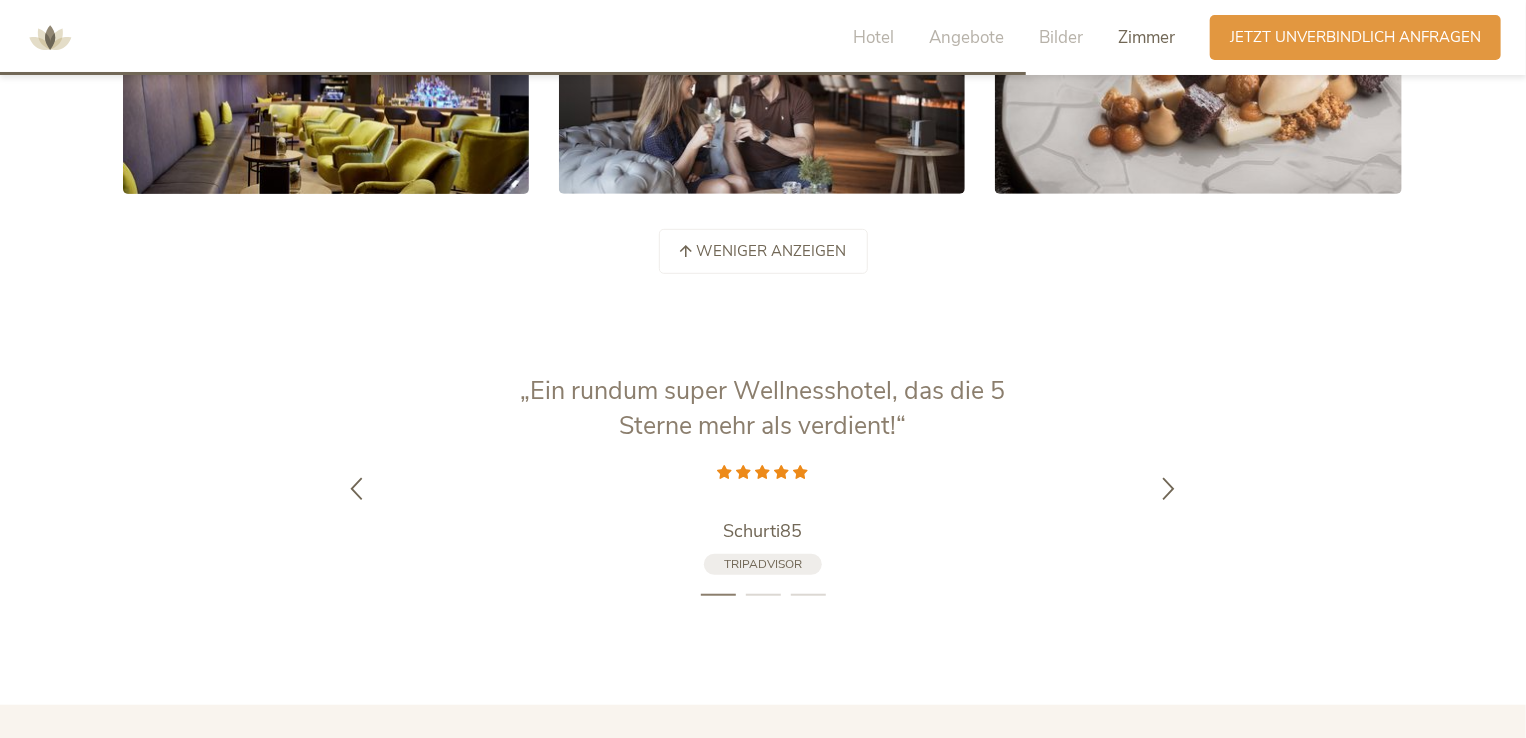 scroll, scrollTop: 4300, scrollLeft: 0, axis: vertical 